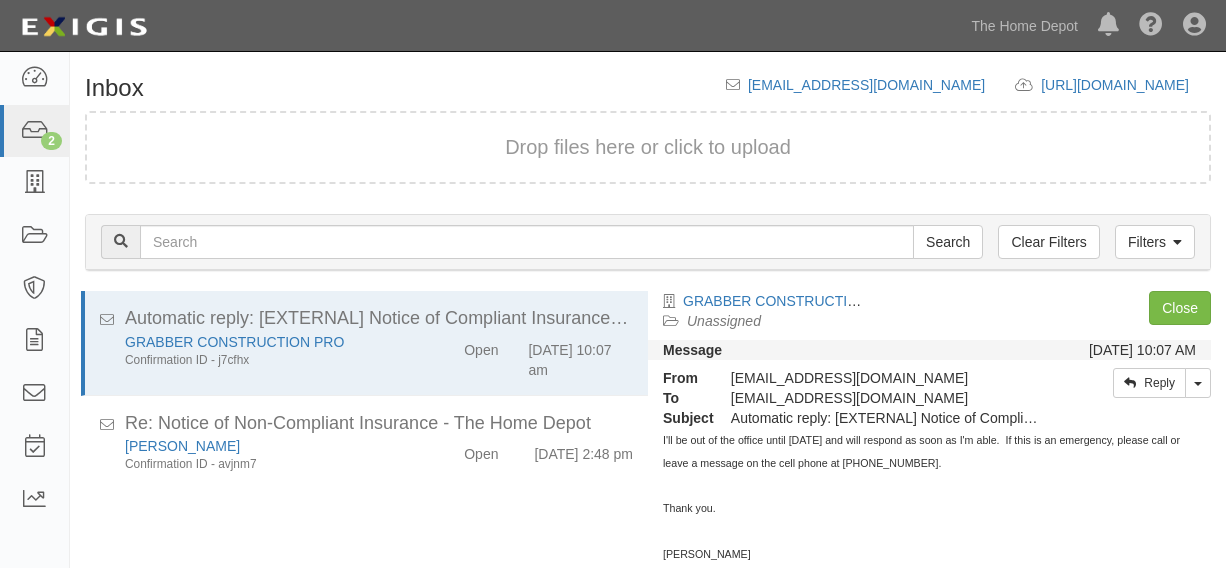scroll, scrollTop: 0, scrollLeft: 0, axis: both 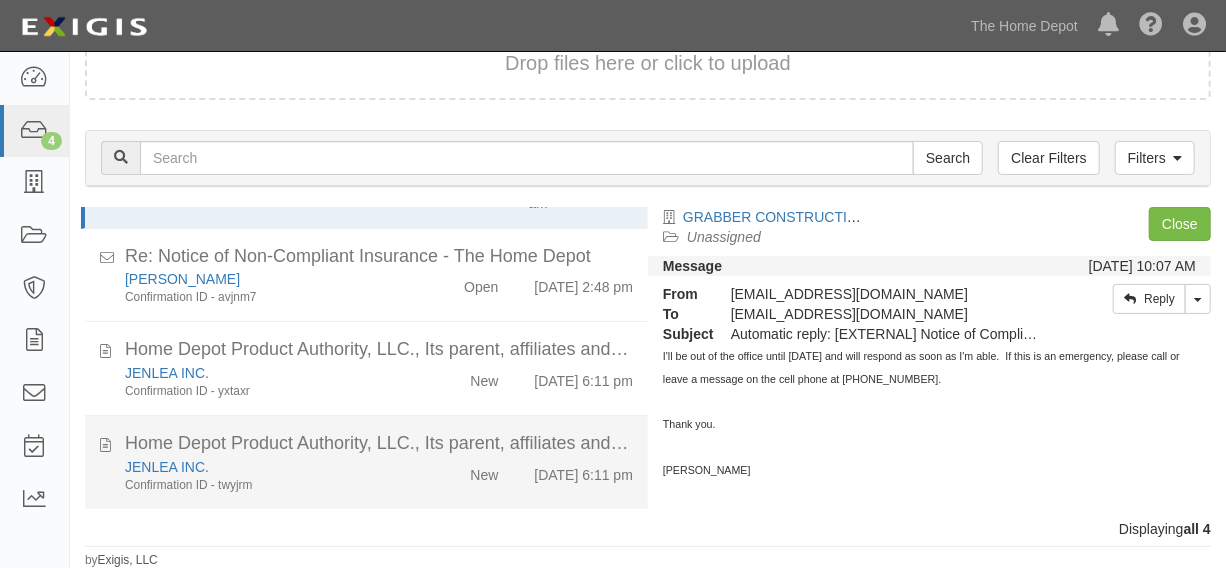 click on "Home Depot Product Authority, LLC.,  Its parent, affiliates and subsidiaries, Duluth 2025-07-09 16_19_15_370.pdf
JENLEA INC.
Confirmation ID - twyjrm
New
7/10/25 6:11 pm" 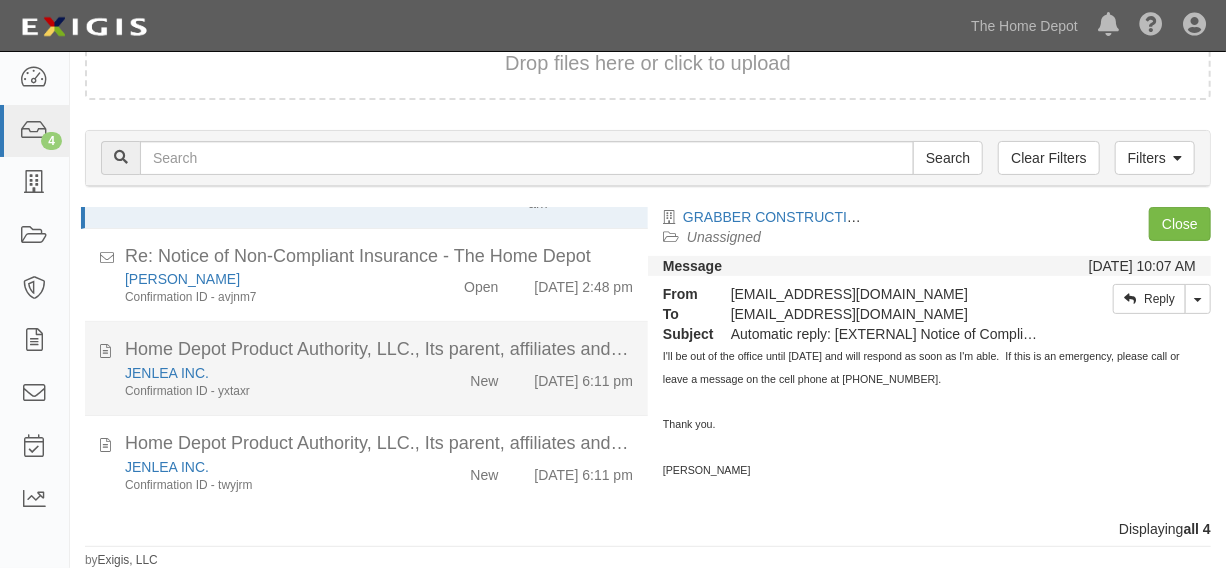 scroll, scrollTop: 82, scrollLeft: 0, axis: vertical 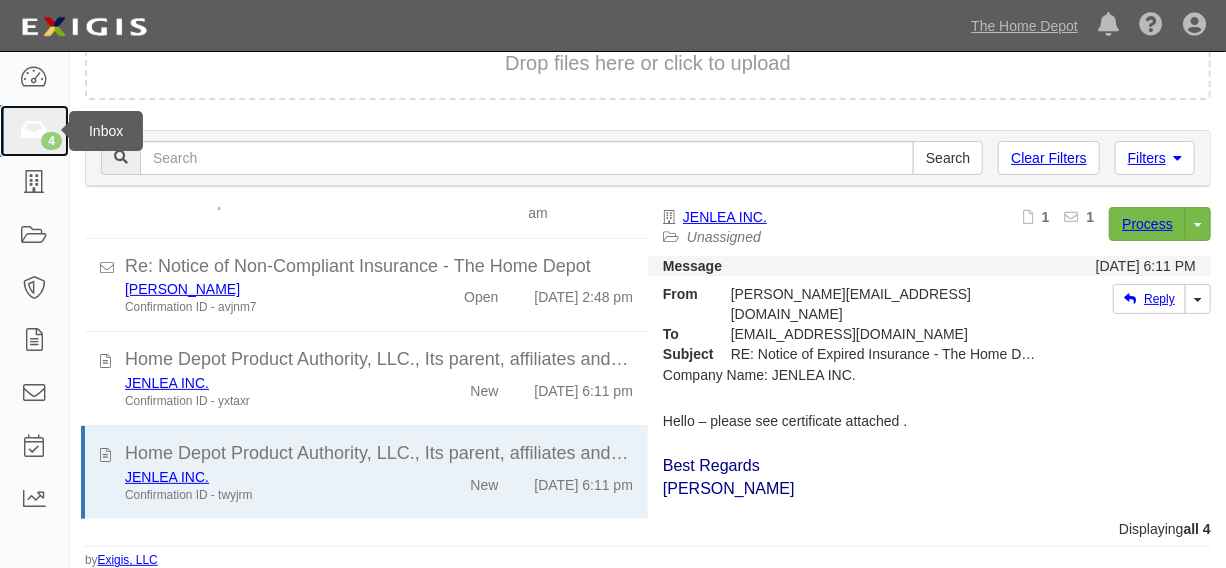 click on "4" at bounding box center [34, 131] 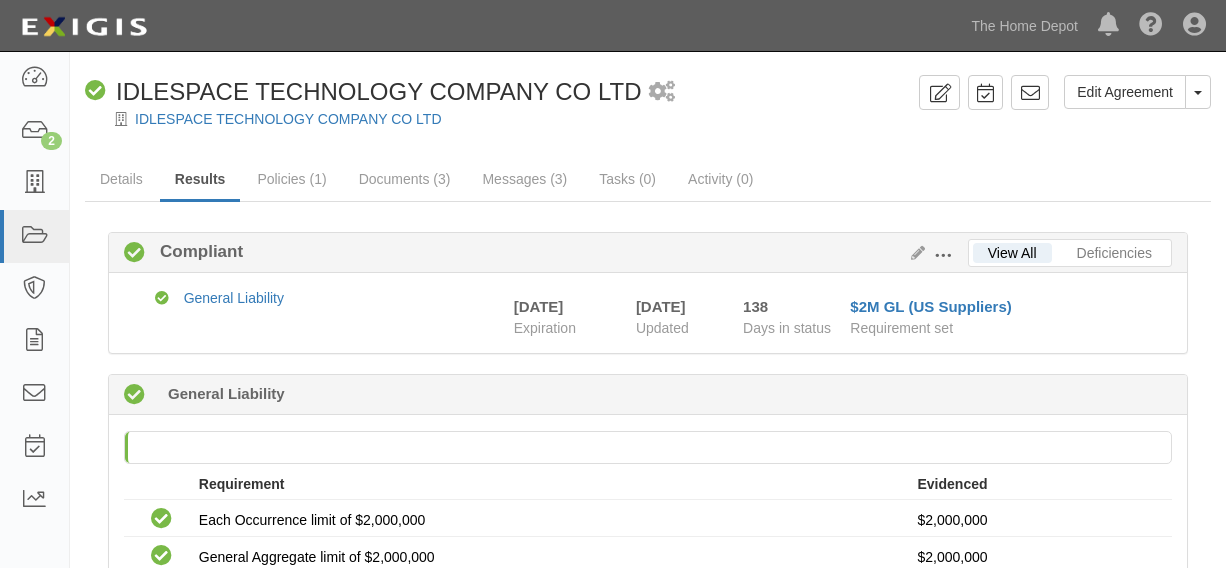 scroll, scrollTop: 0, scrollLeft: 0, axis: both 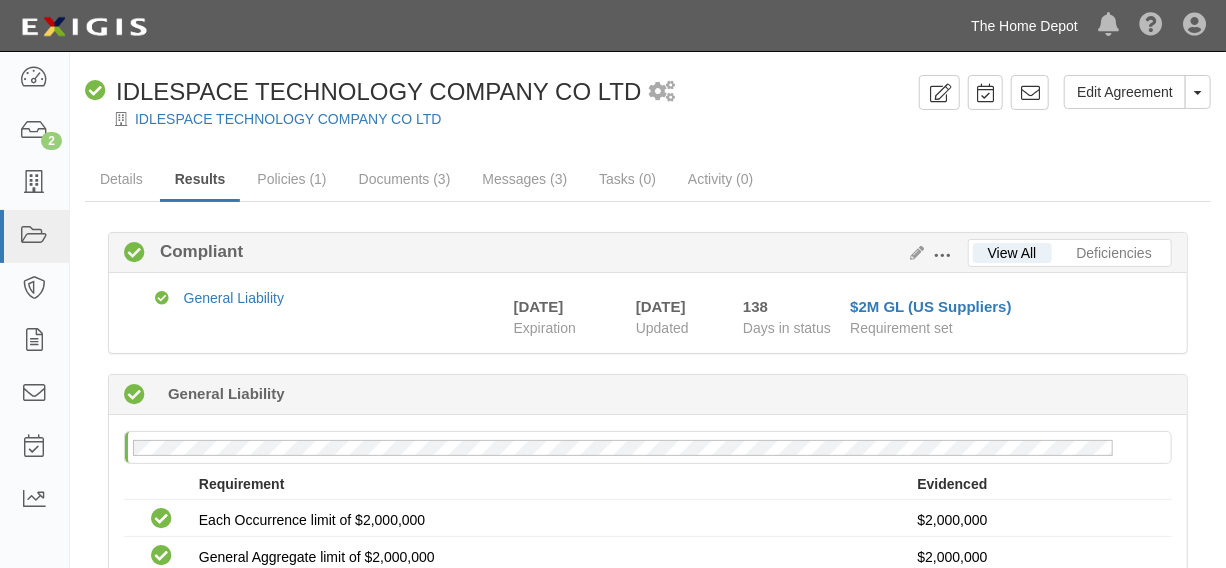 click on "The Home Depot" at bounding box center [1024, 26] 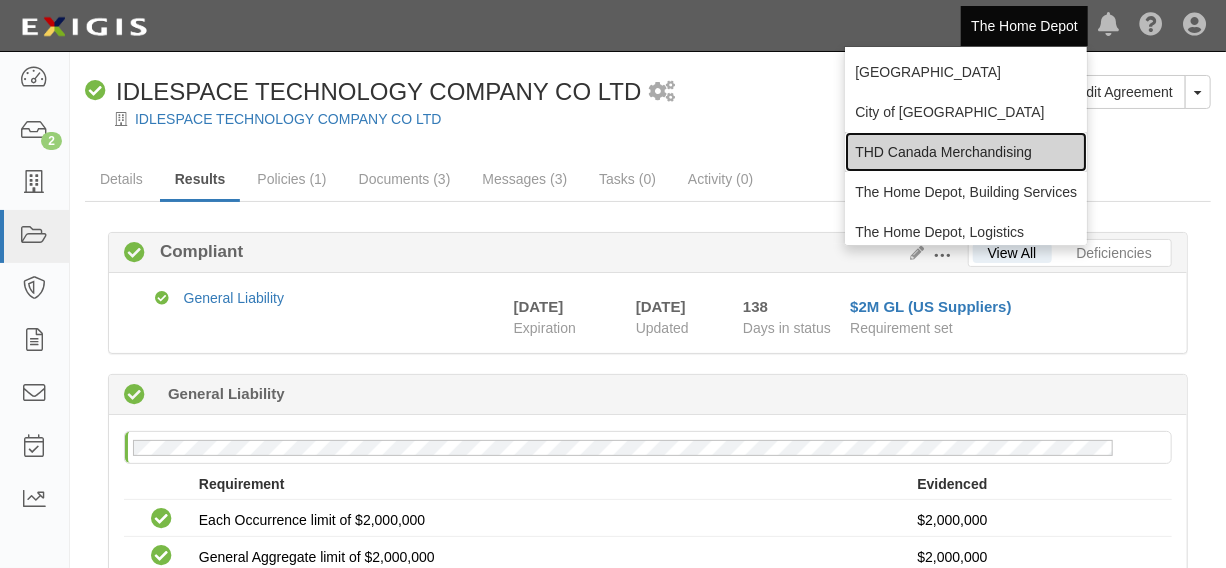 click on "THD Canada Merchandising" at bounding box center [966, 152] 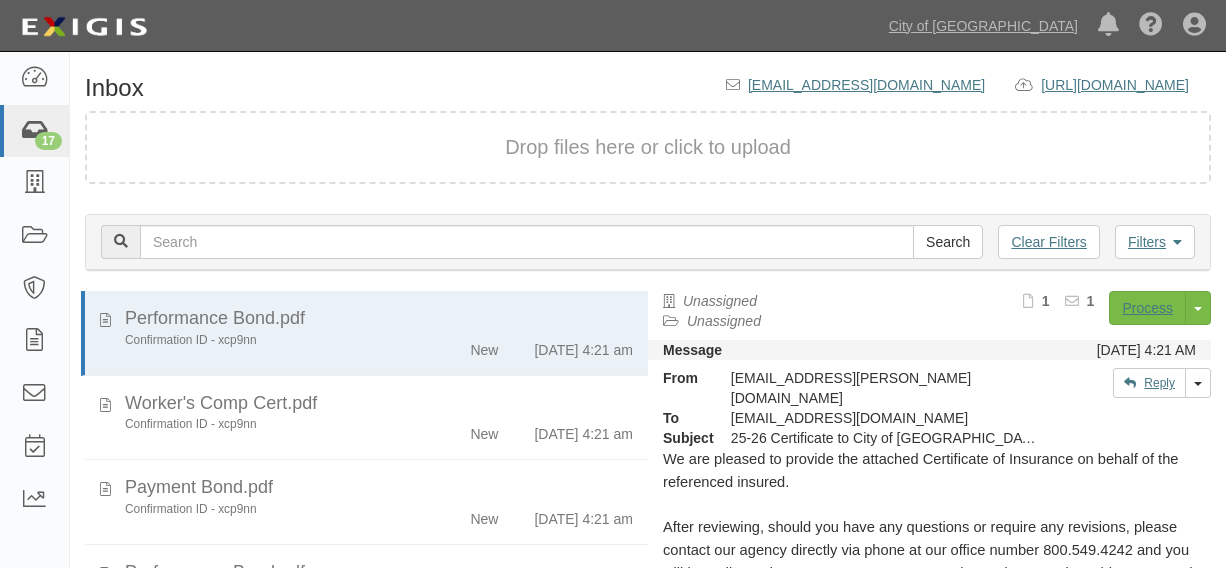 scroll, scrollTop: 0, scrollLeft: 0, axis: both 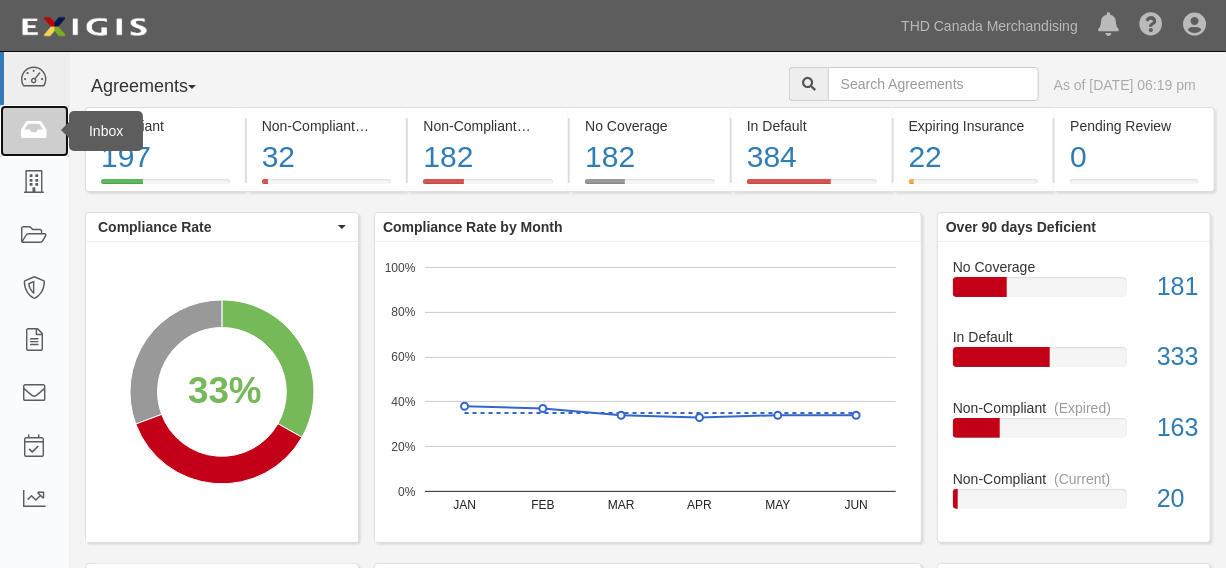 click at bounding box center (34, 131) 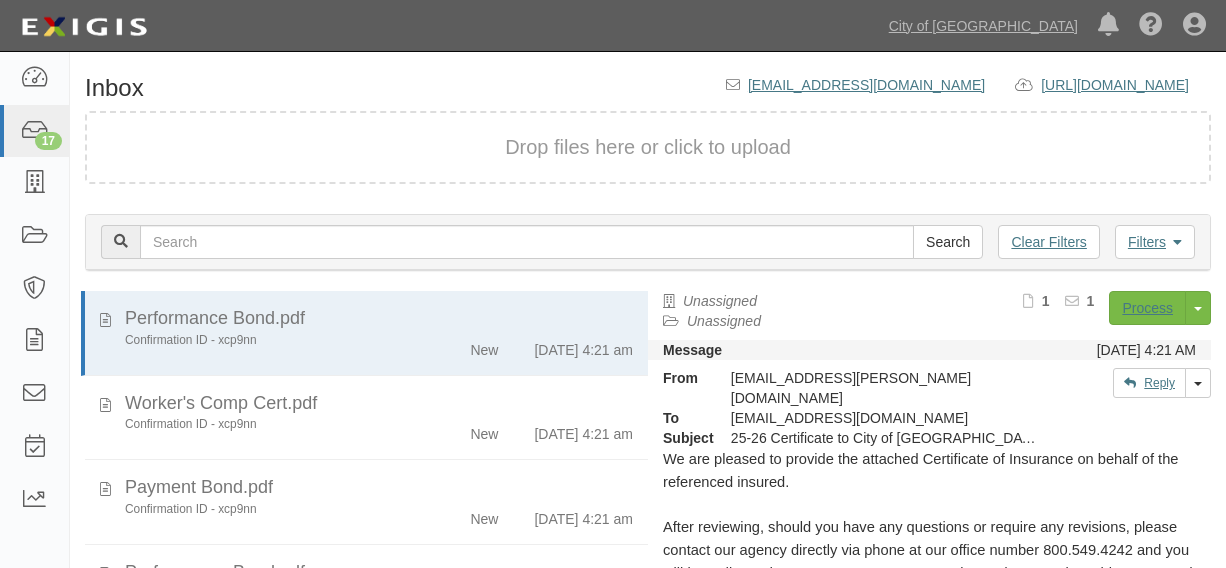 scroll, scrollTop: 0, scrollLeft: 0, axis: both 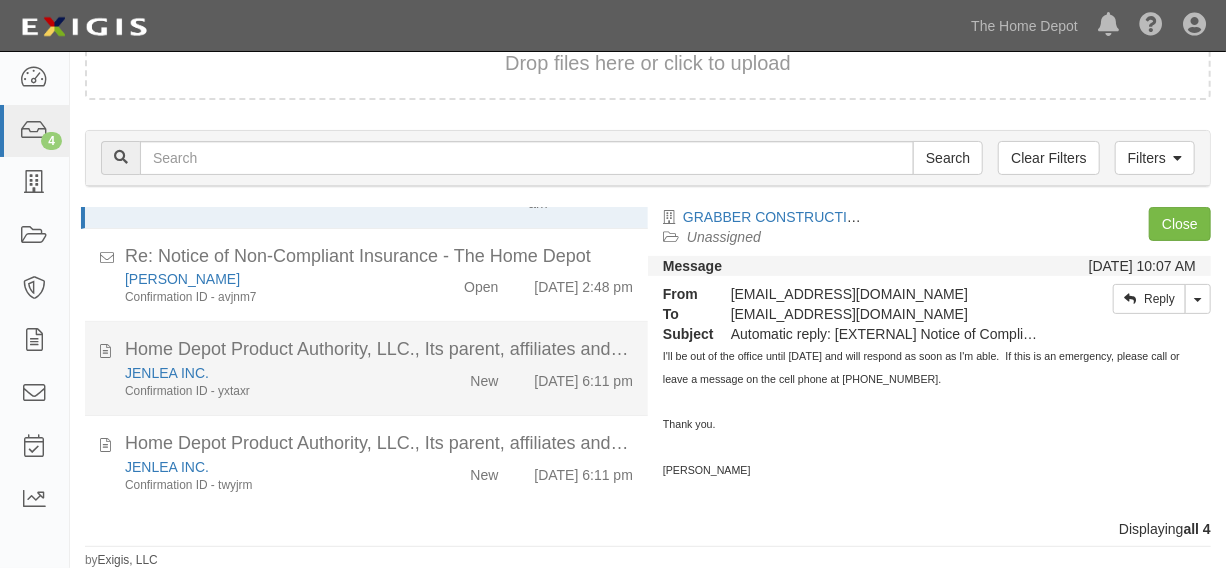 click on "JENLEA INC.
Confirmation ID - yxtaxr" 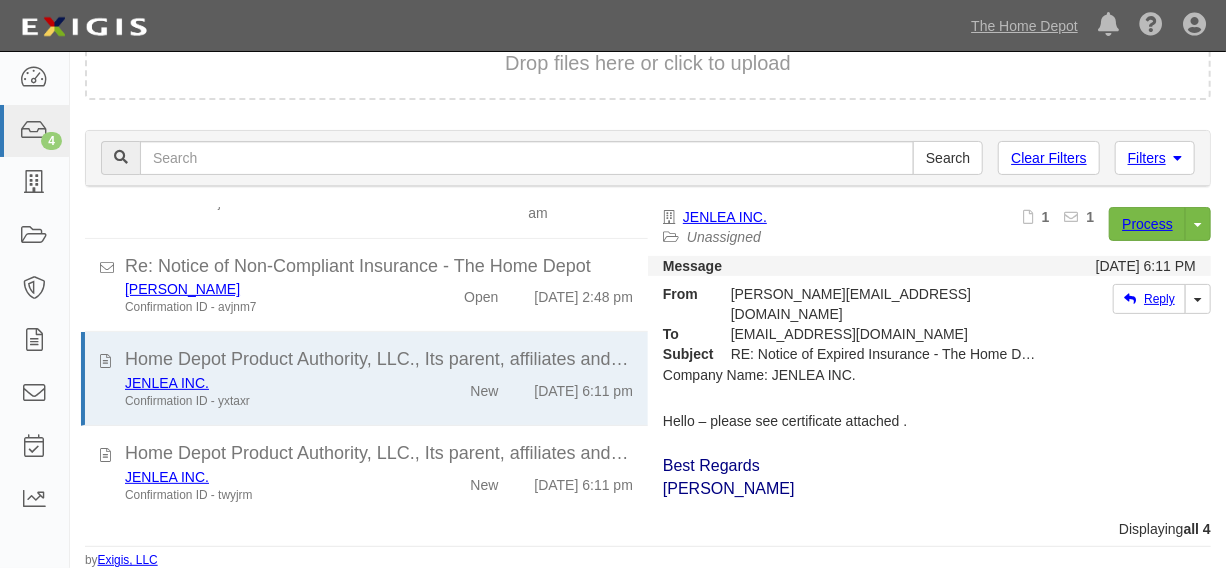 scroll, scrollTop: 82, scrollLeft: 0, axis: vertical 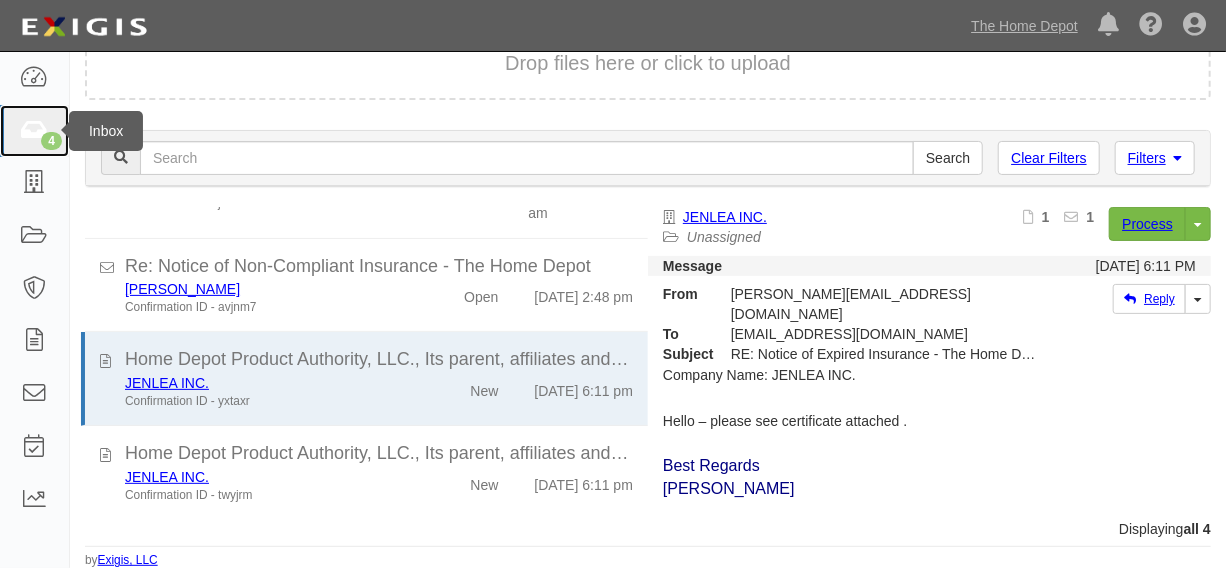 click on "4" at bounding box center (34, 131) 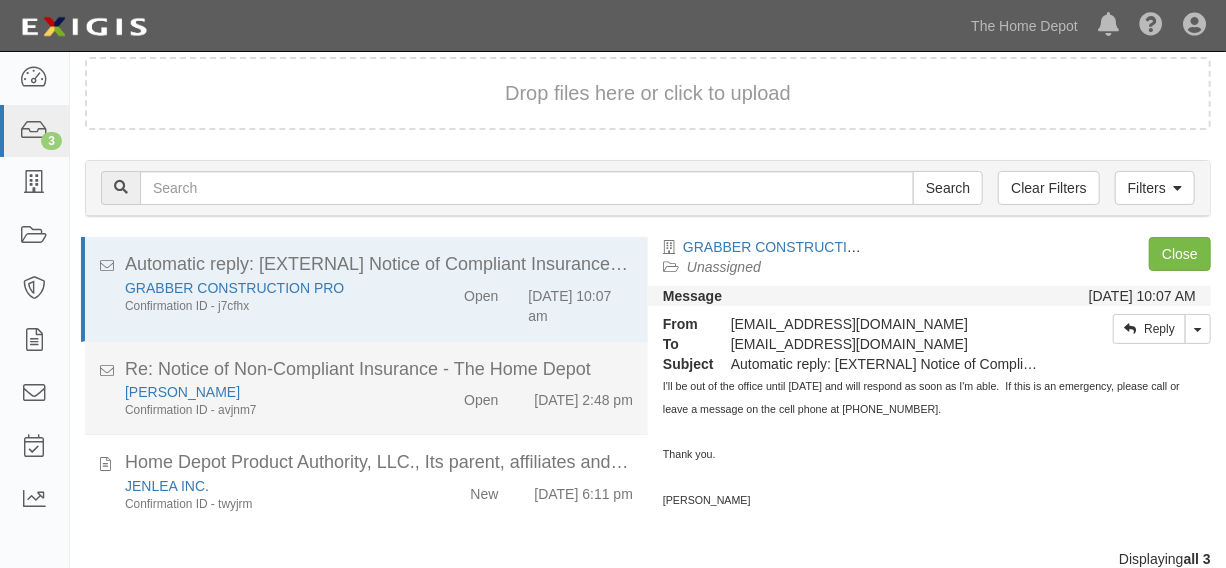 scroll, scrollTop: 84, scrollLeft: 0, axis: vertical 